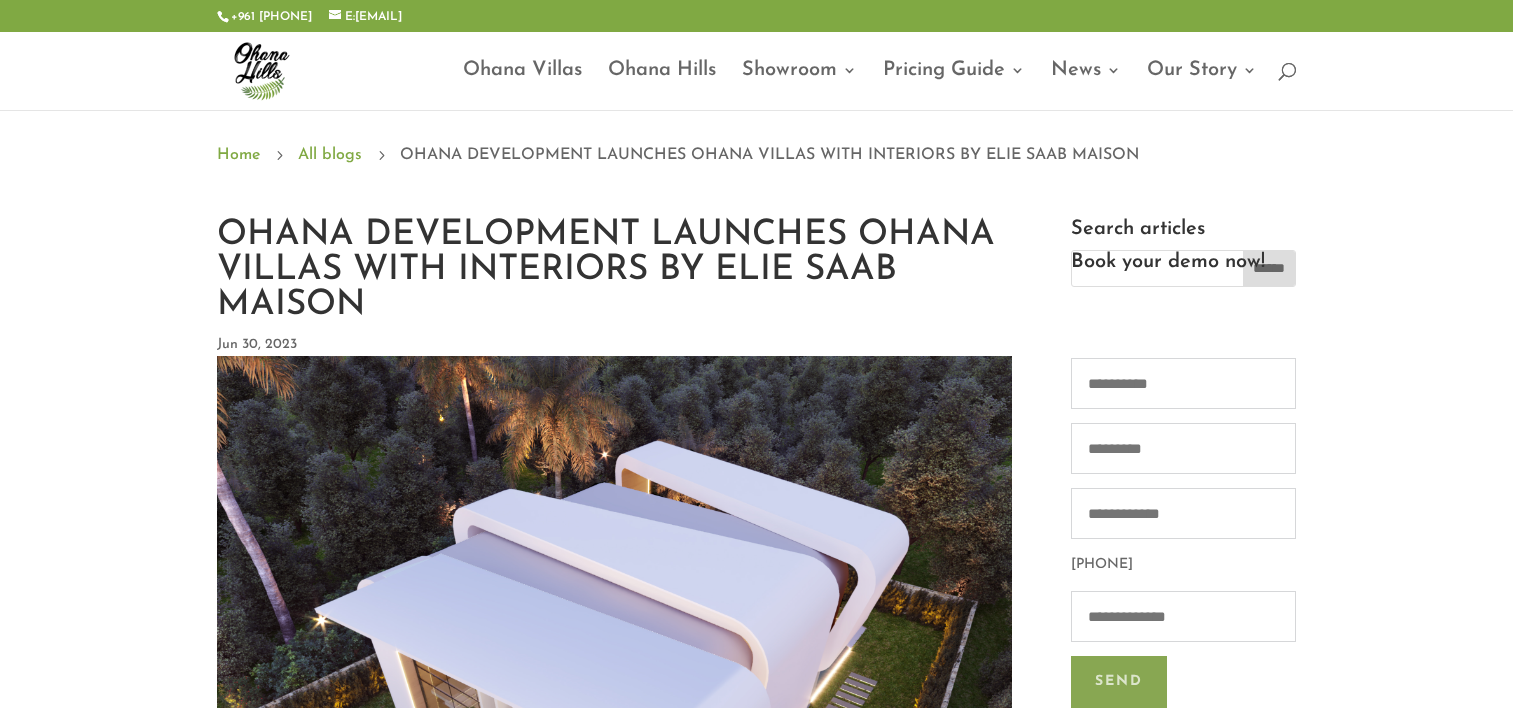 scroll, scrollTop: 0, scrollLeft: 0, axis: both 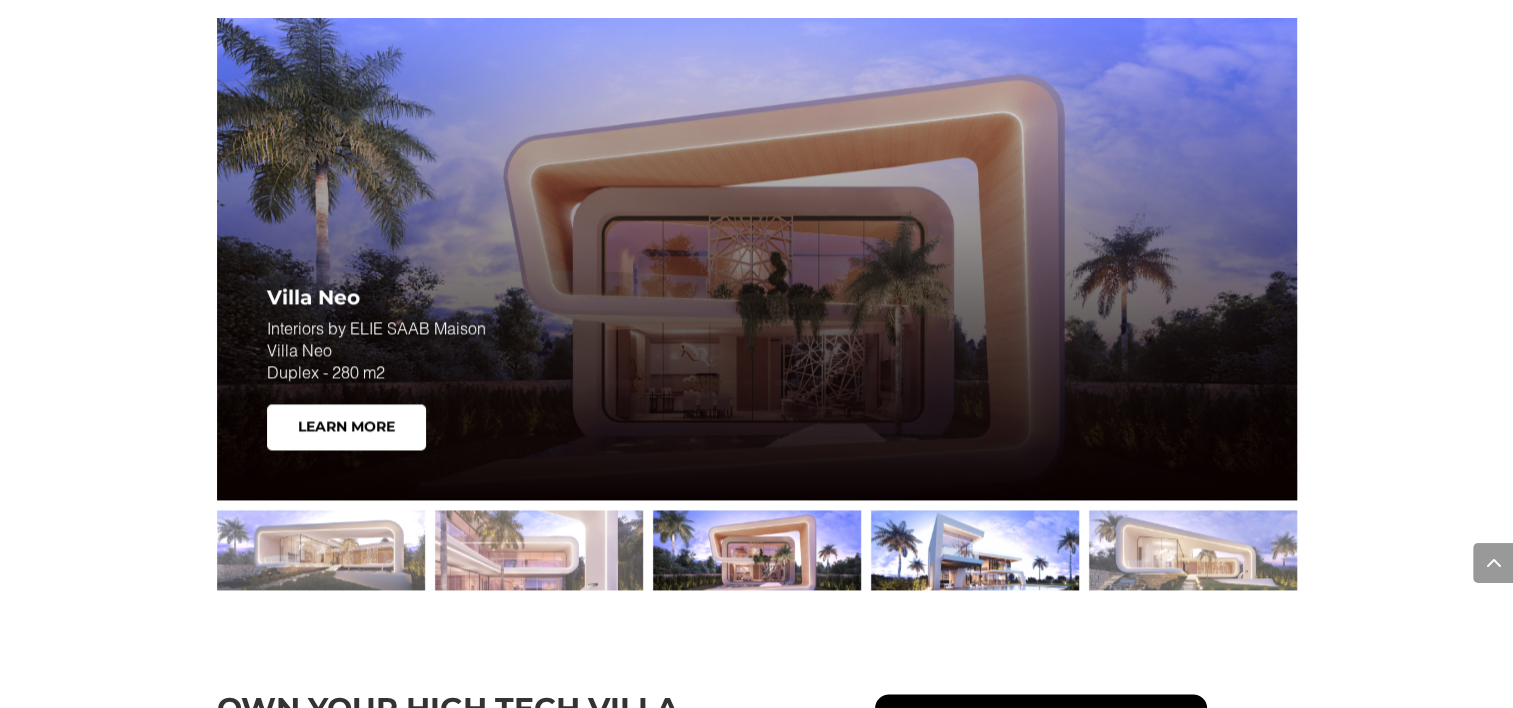click at bounding box center (975, 550) 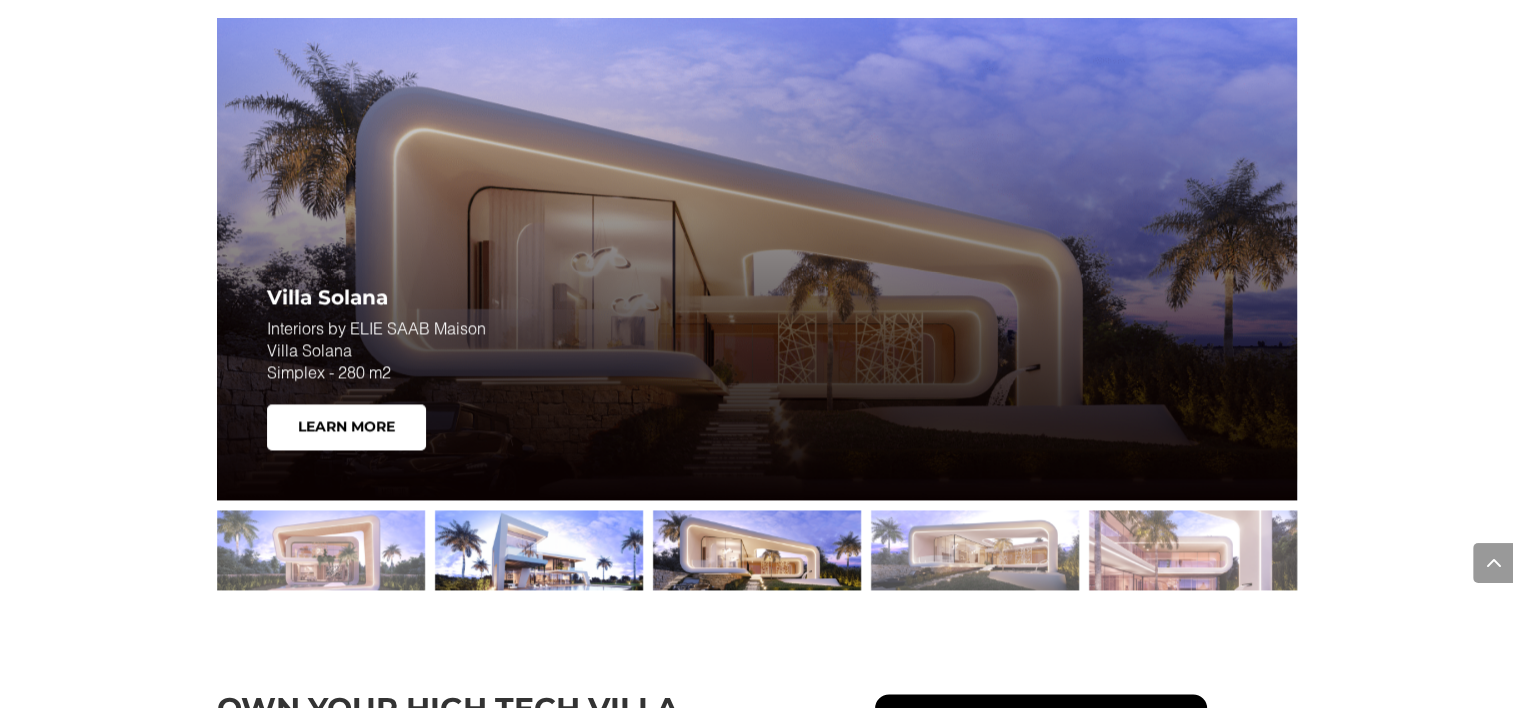click at bounding box center [539, 550] 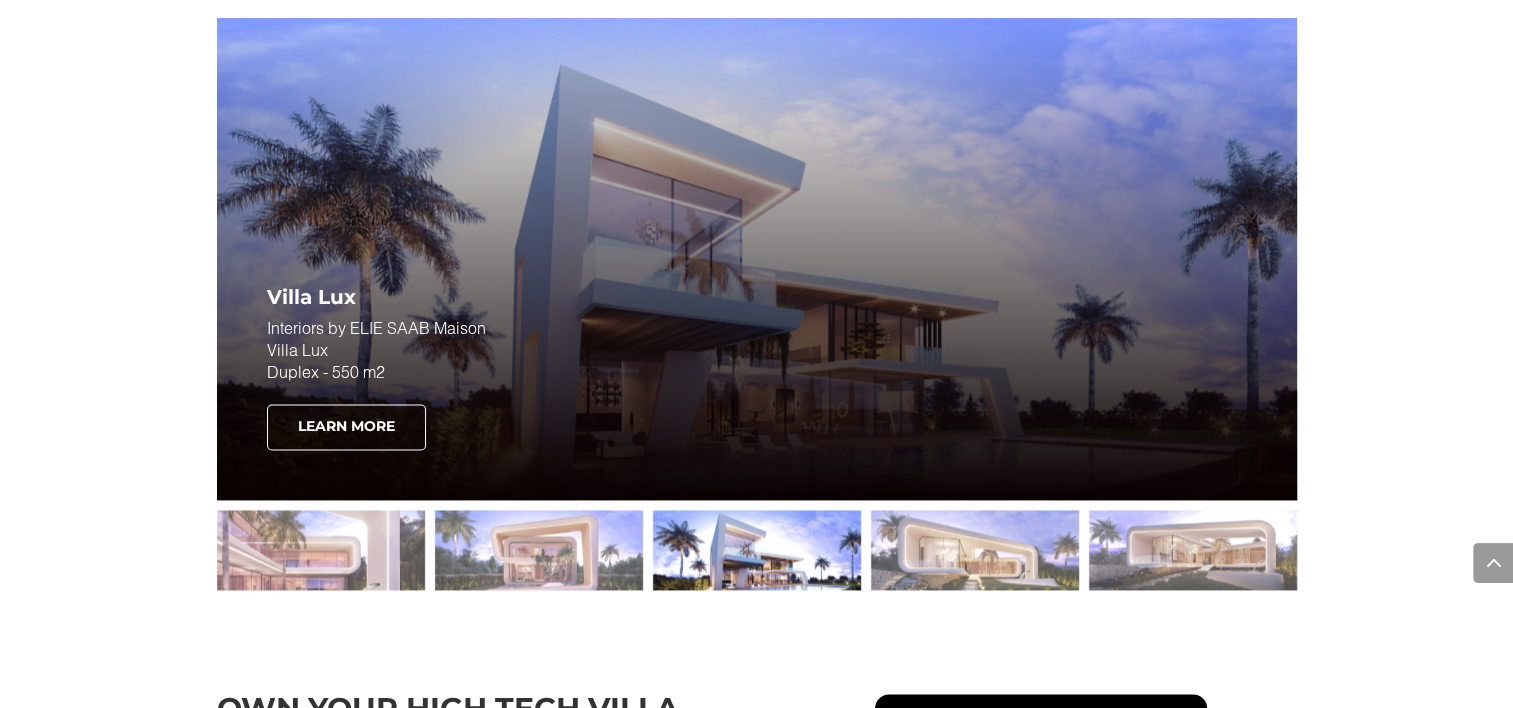 click on "Learn More" at bounding box center [346, 427] 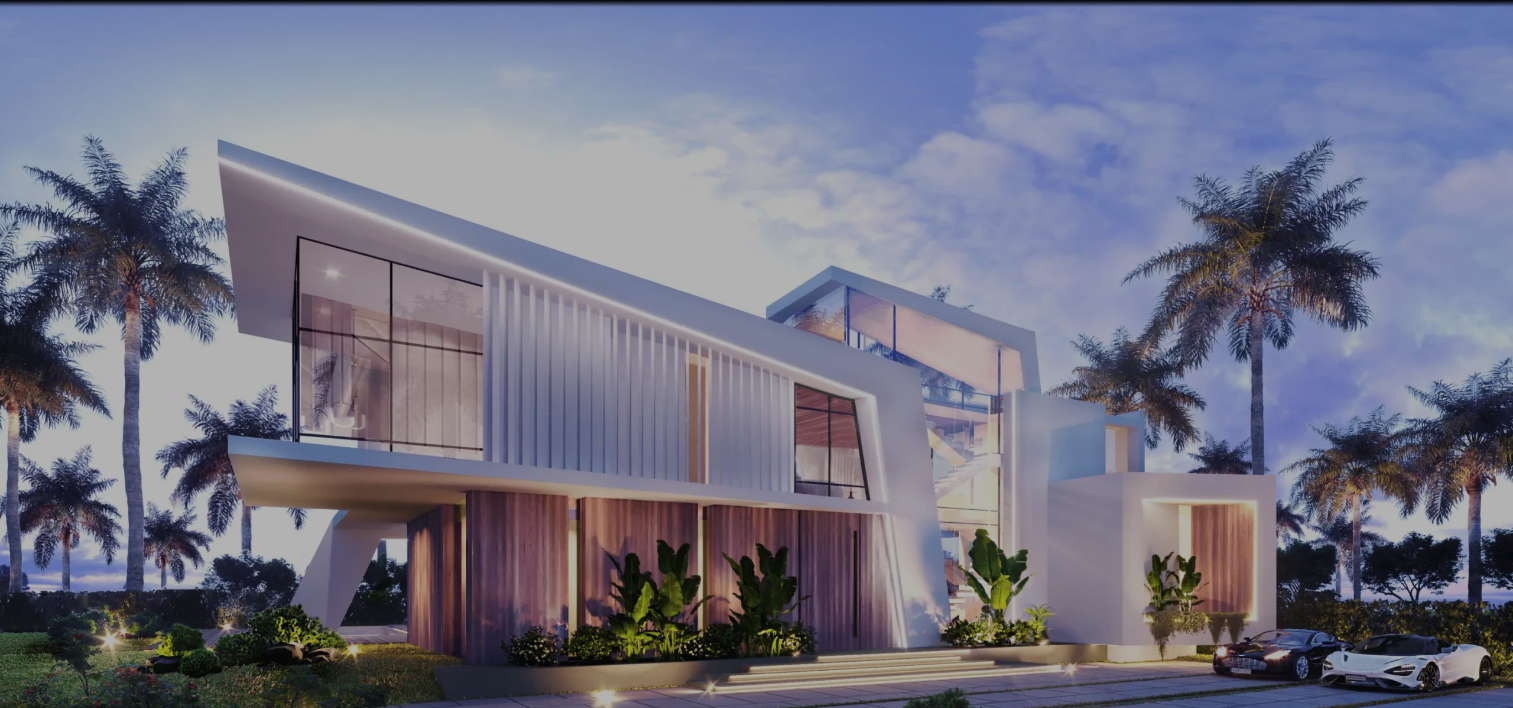 scroll, scrollTop: 0, scrollLeft: 0, axis: both 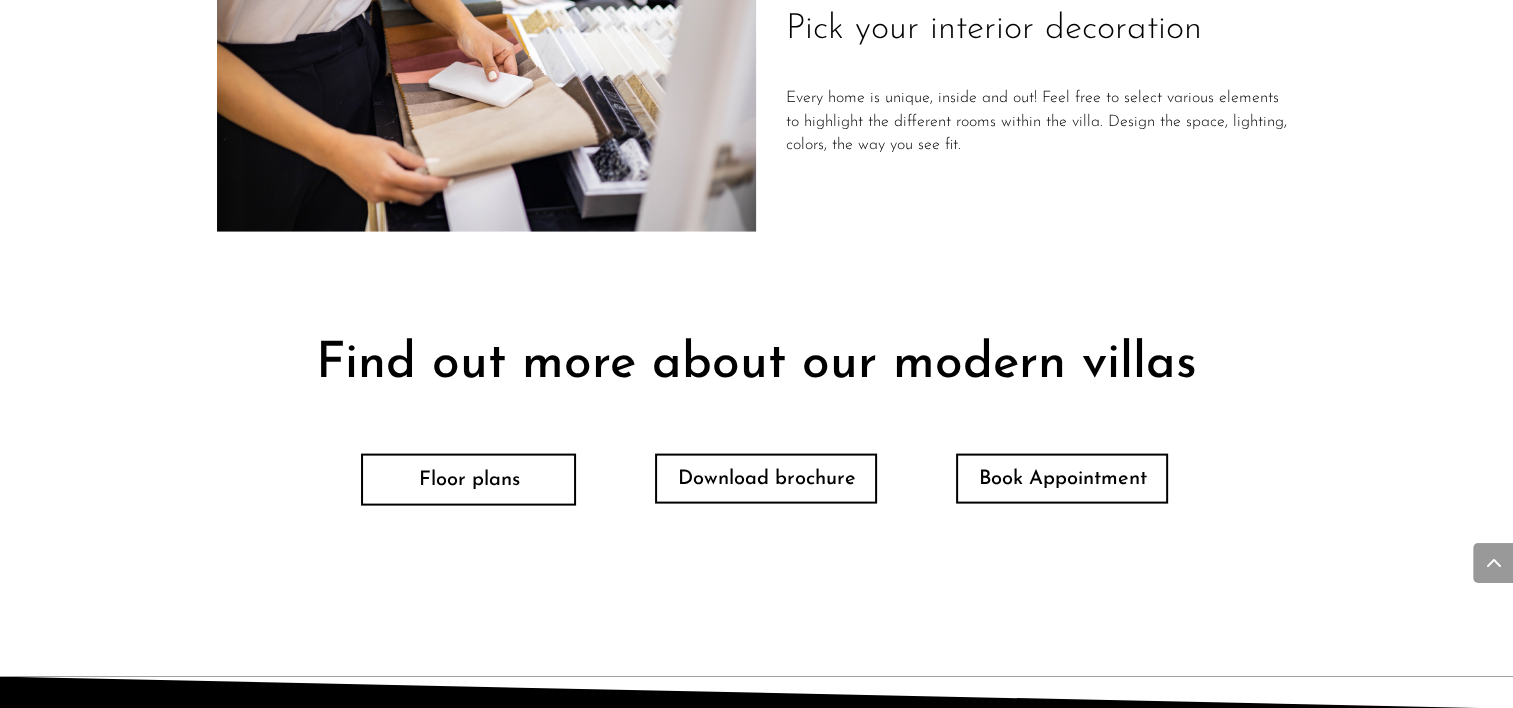 click on "Floor plans" at bounding box center (468, 480) 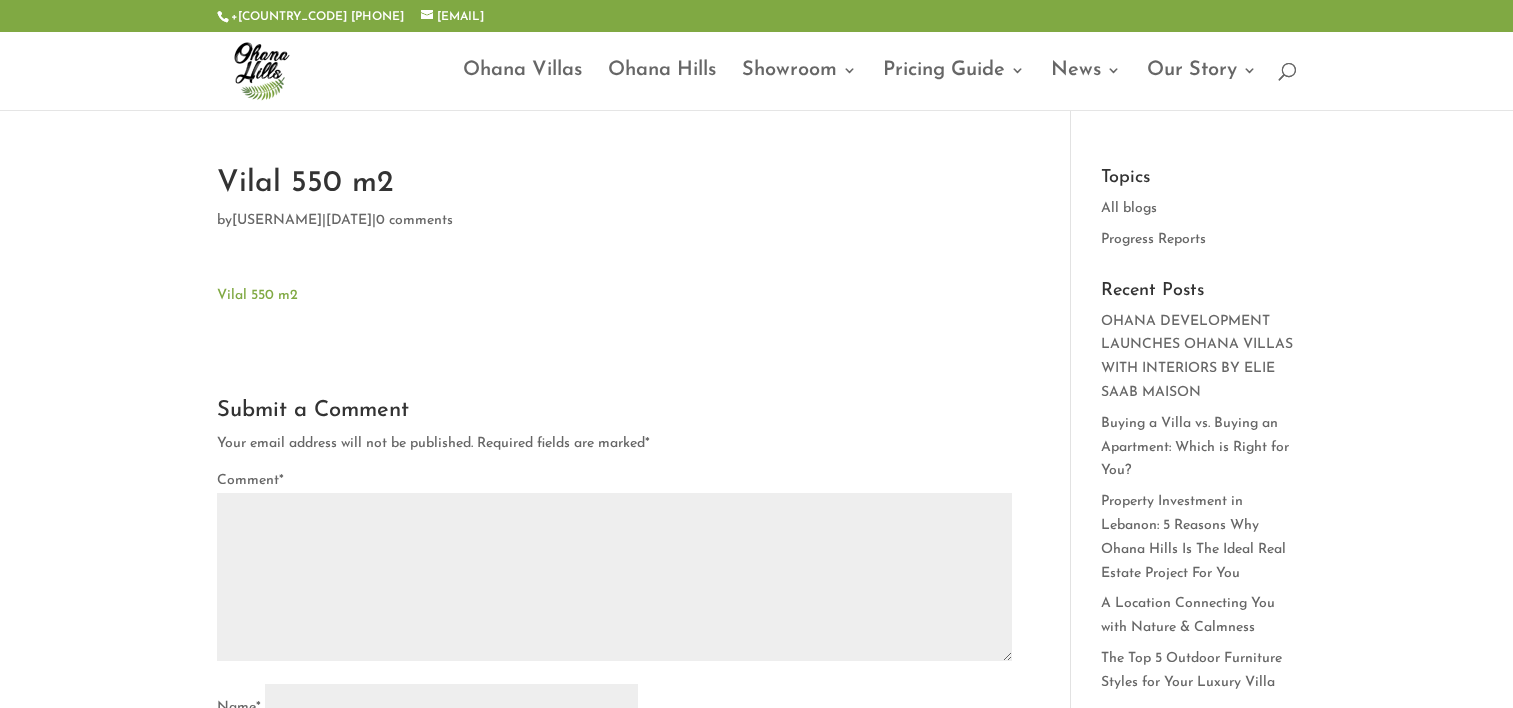 type on "*********" 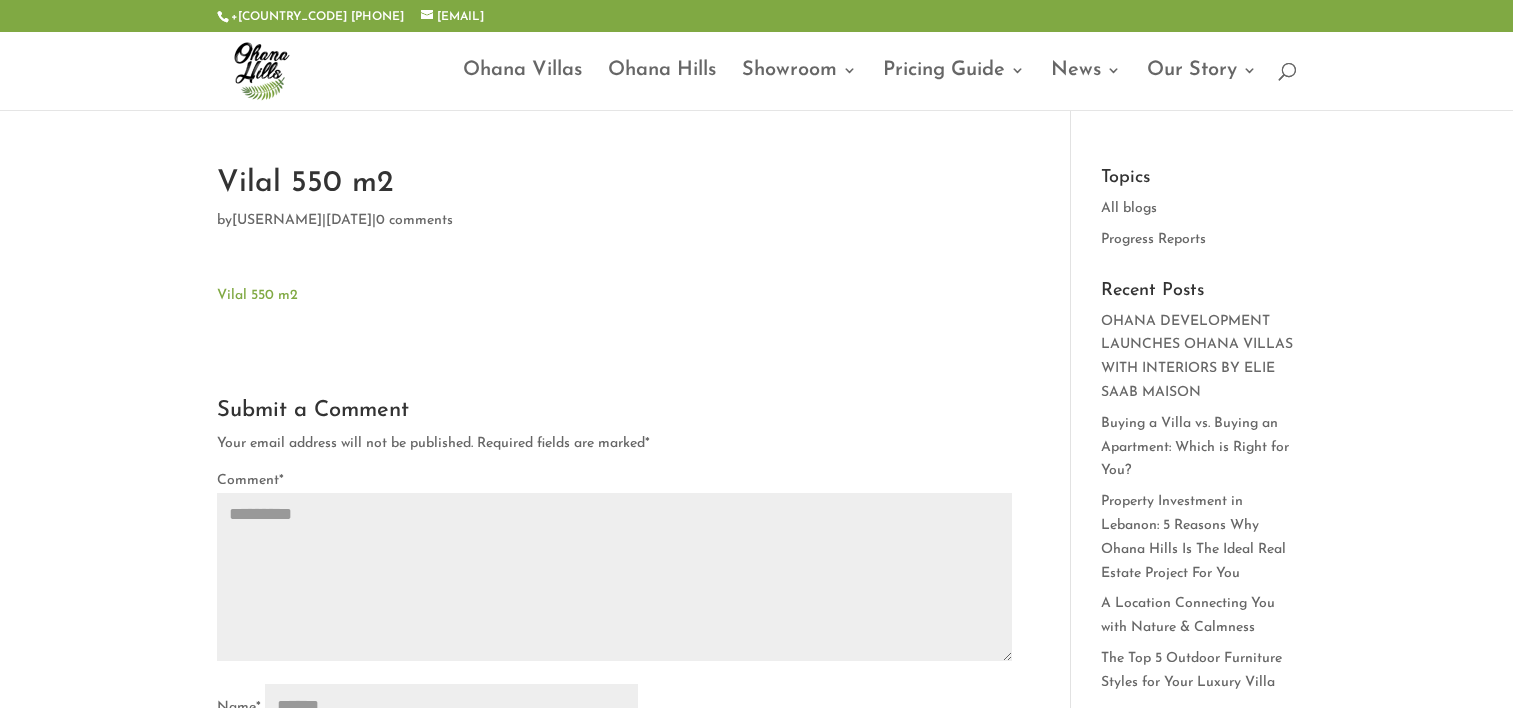 scroll, scrollTop: 0, scrollLeft: 0, axis: both 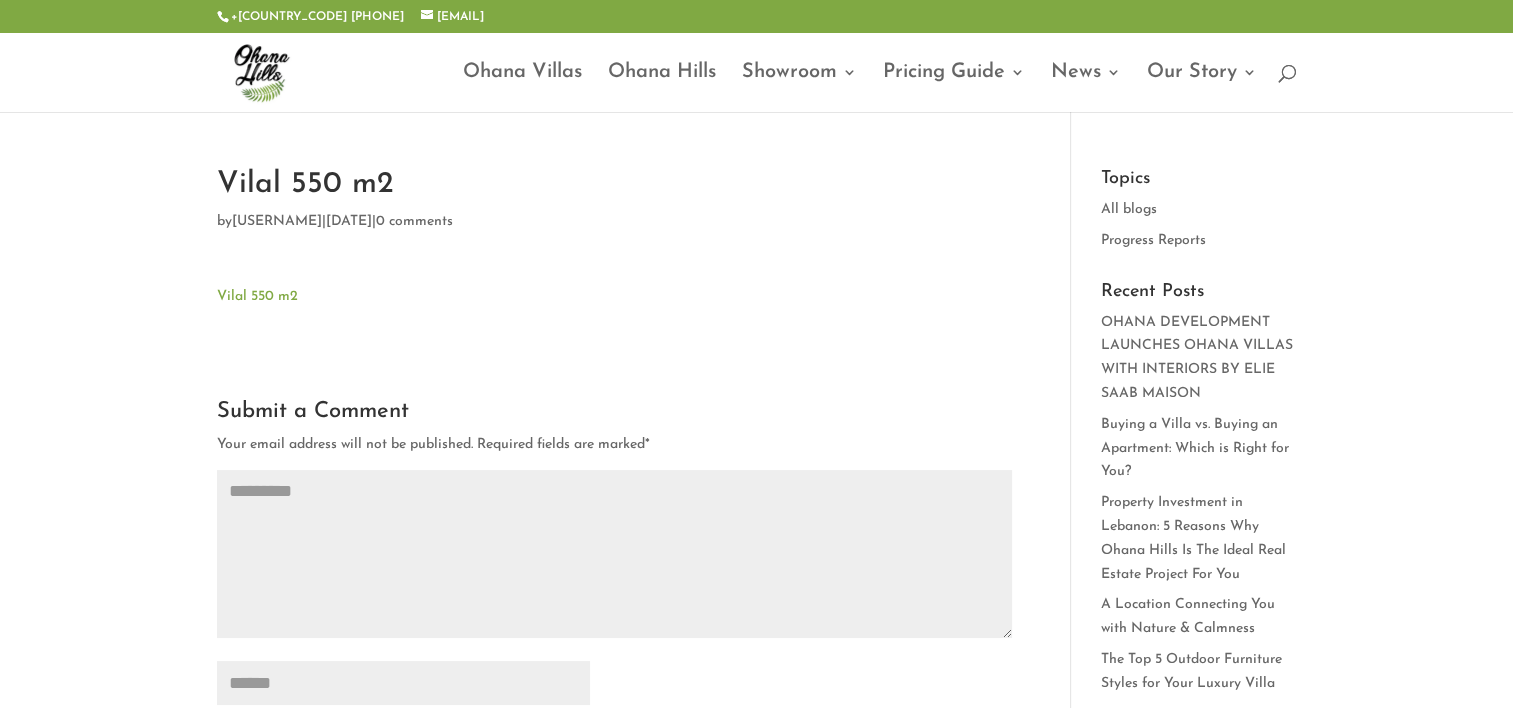 click on "Vilal 550 m2" at bounding box center [257, 296] 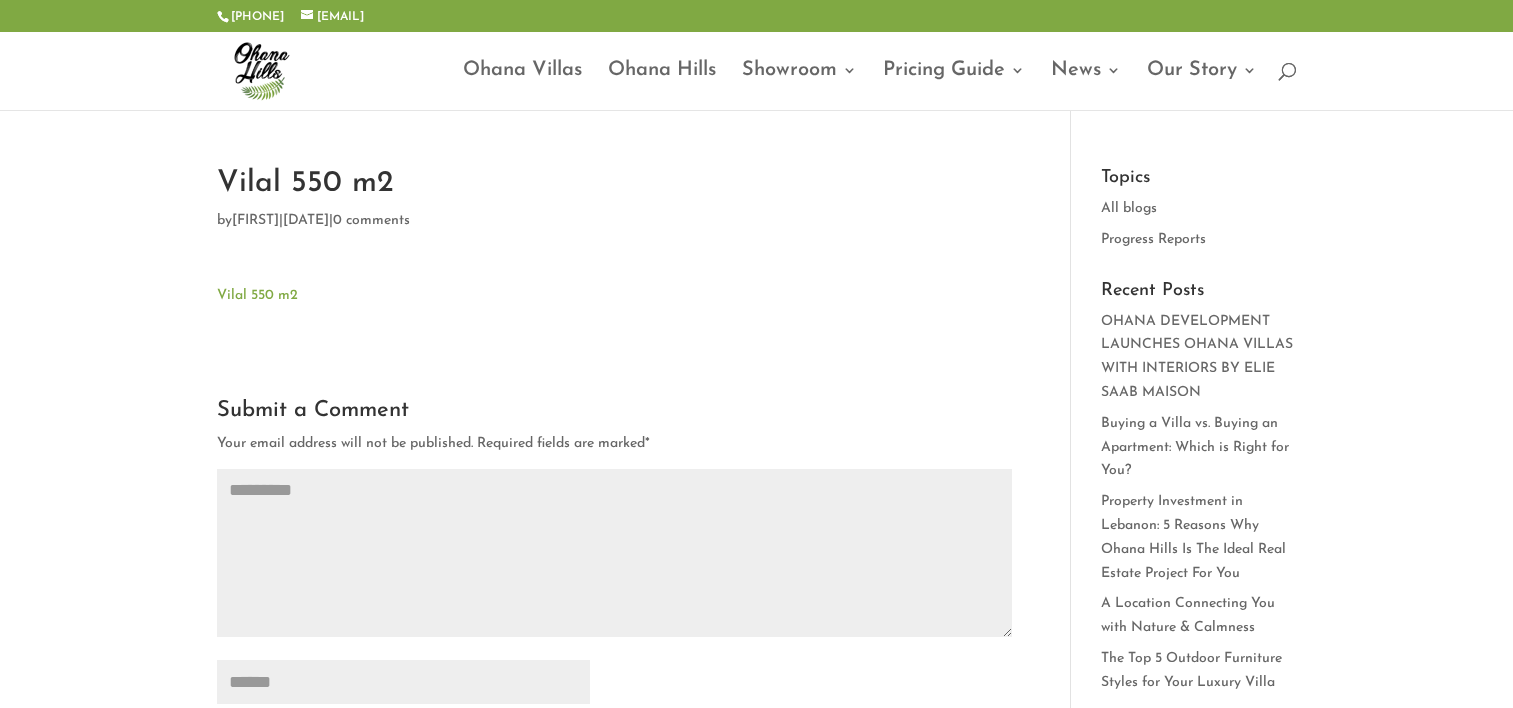 scroll, scrollTop: 0, scrollLeft: 0, axis: both 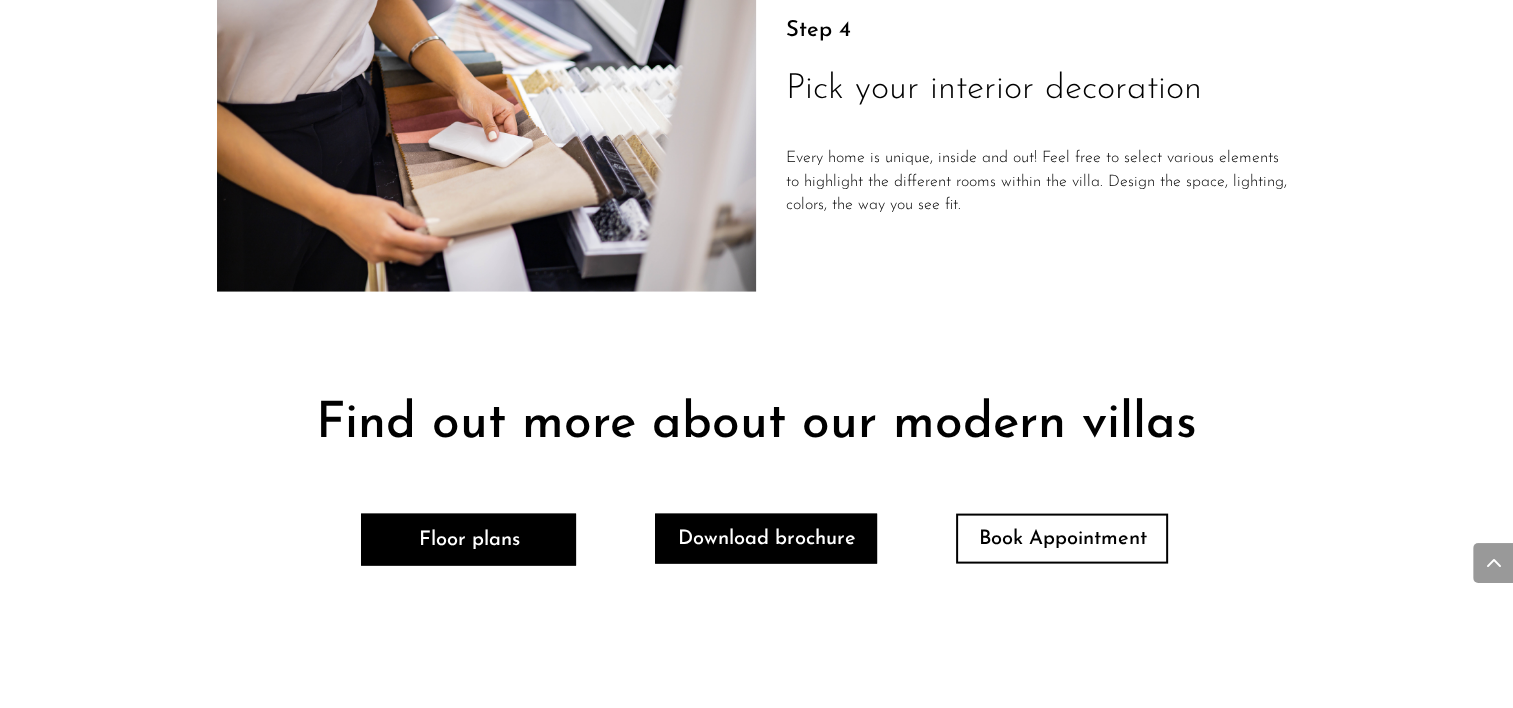 click on "Download brochure" at bounding box center [766, 539] 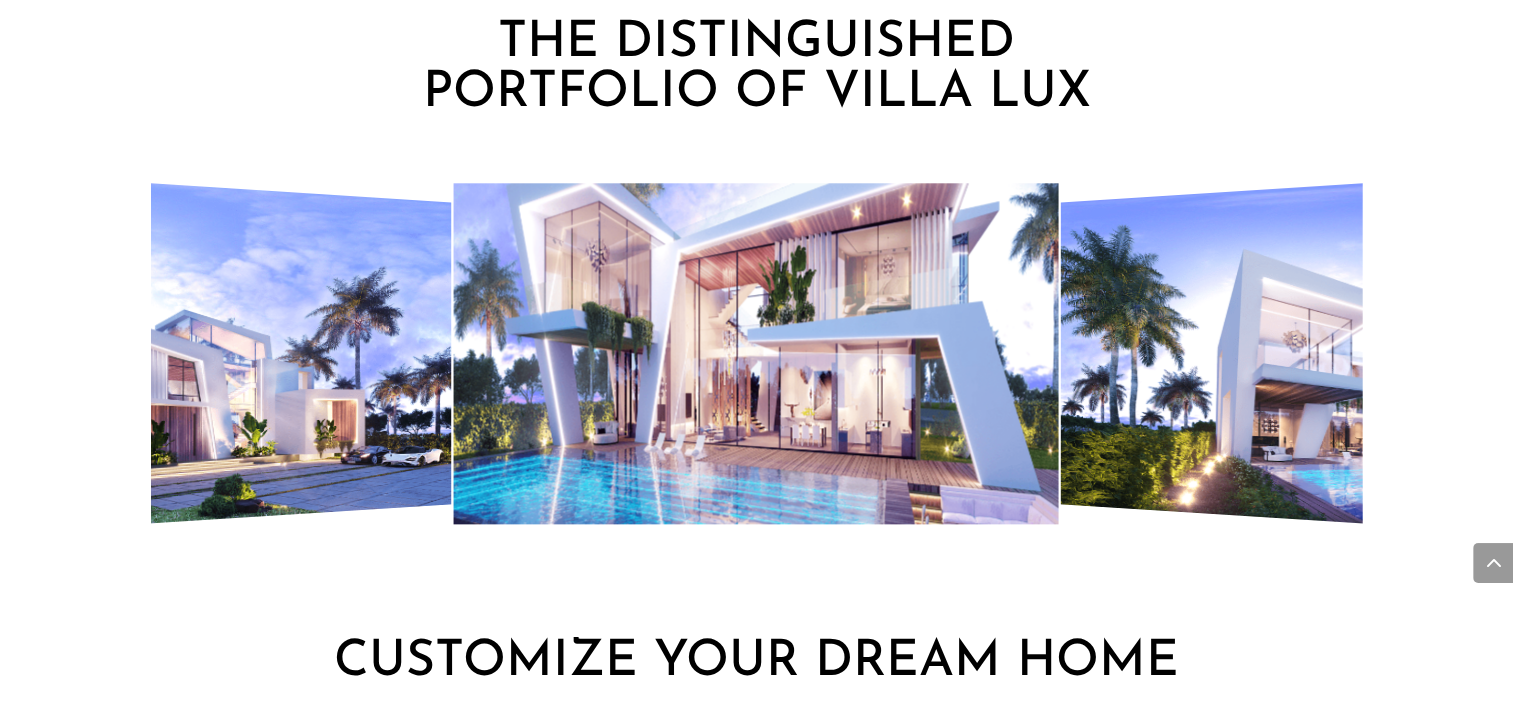 scroll, scrollTop: 2196, scrollLeft: 0, axis: vertical 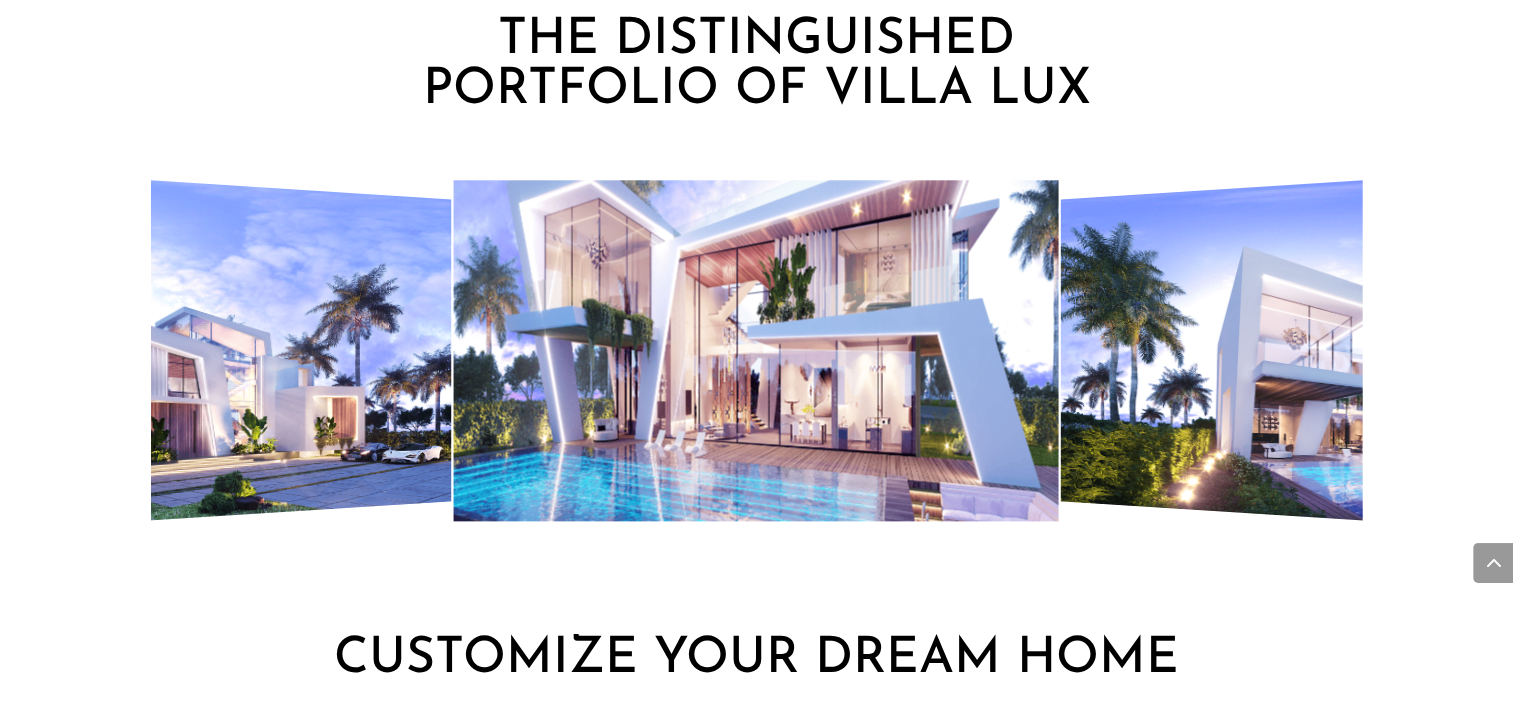 click at bounding box center [1404, 350] 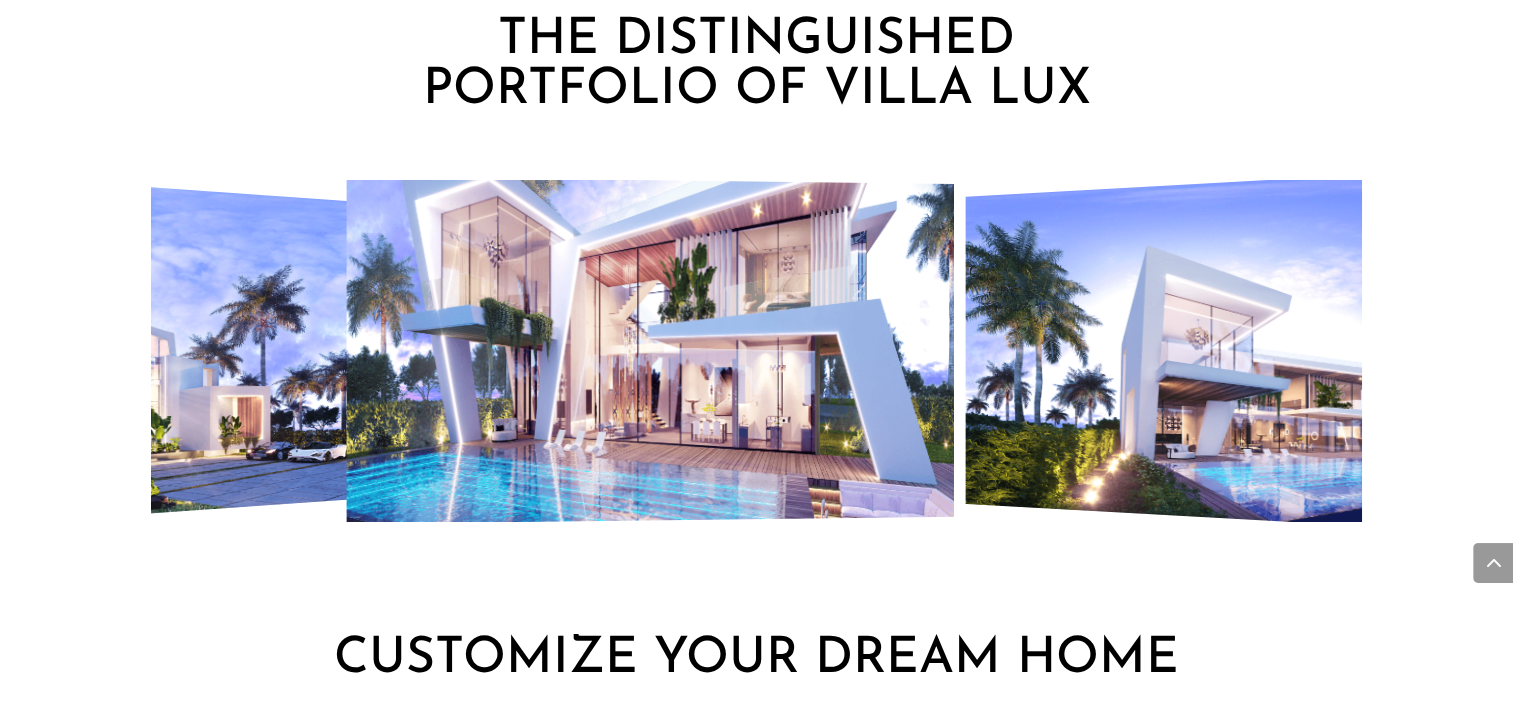 click at bounding box center (1298, 350) 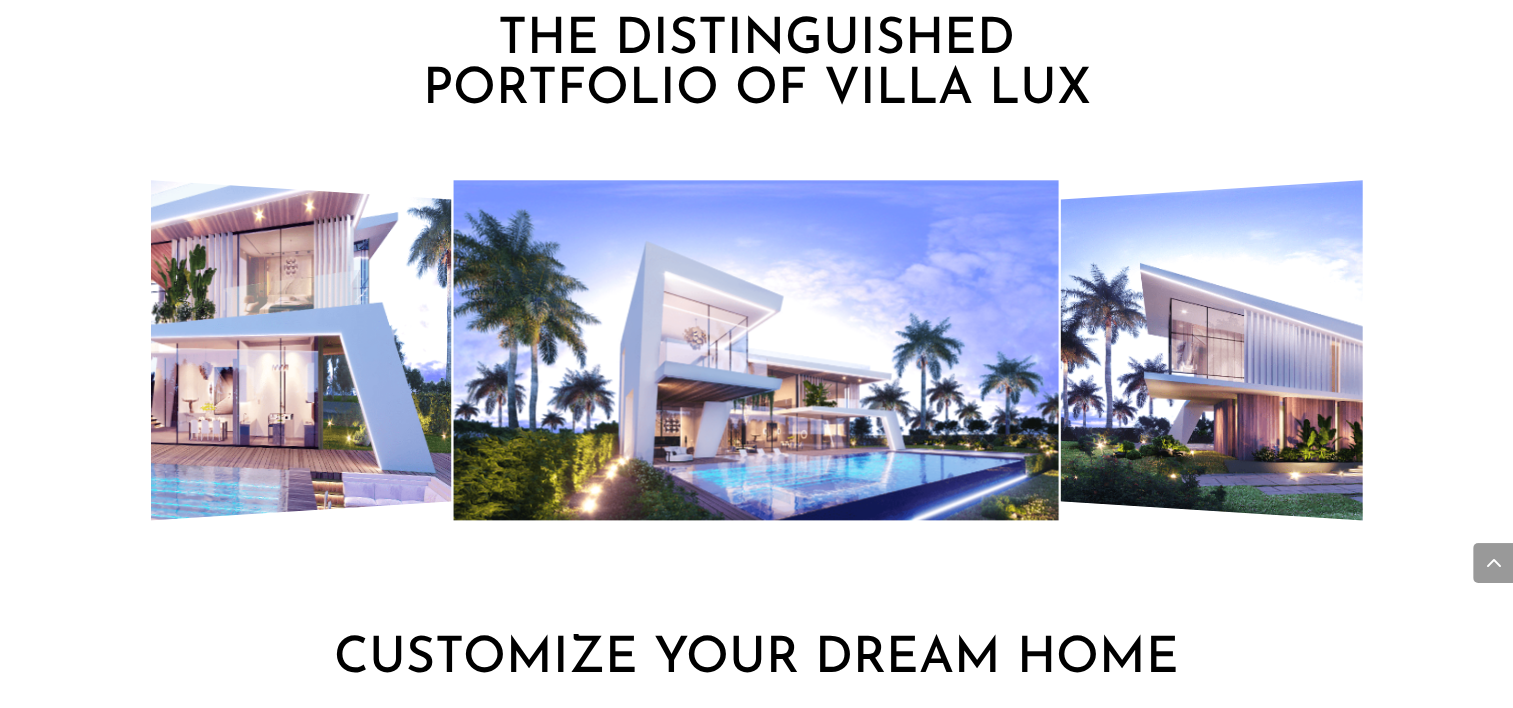 click at bounding box center [-1966, 350] 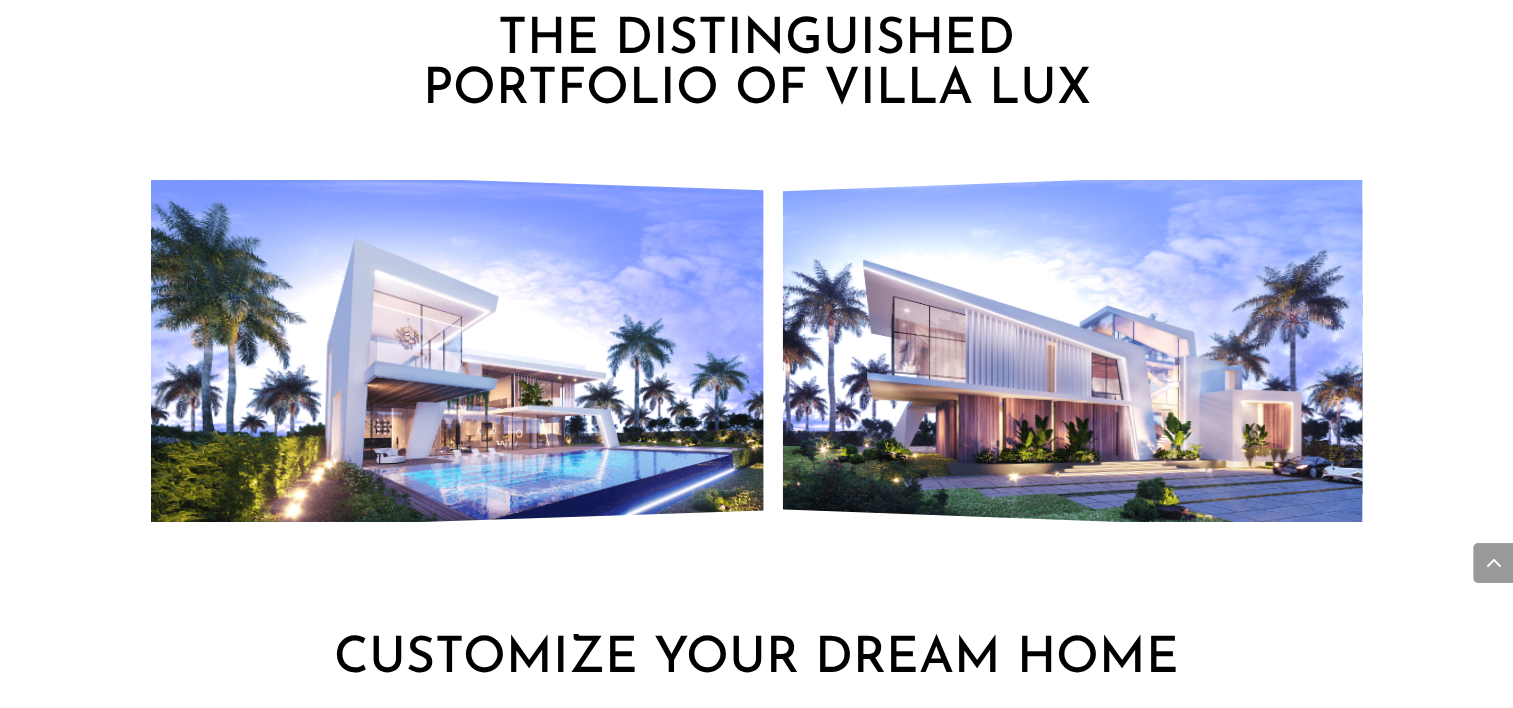 click at bounding box center (-437, 350) 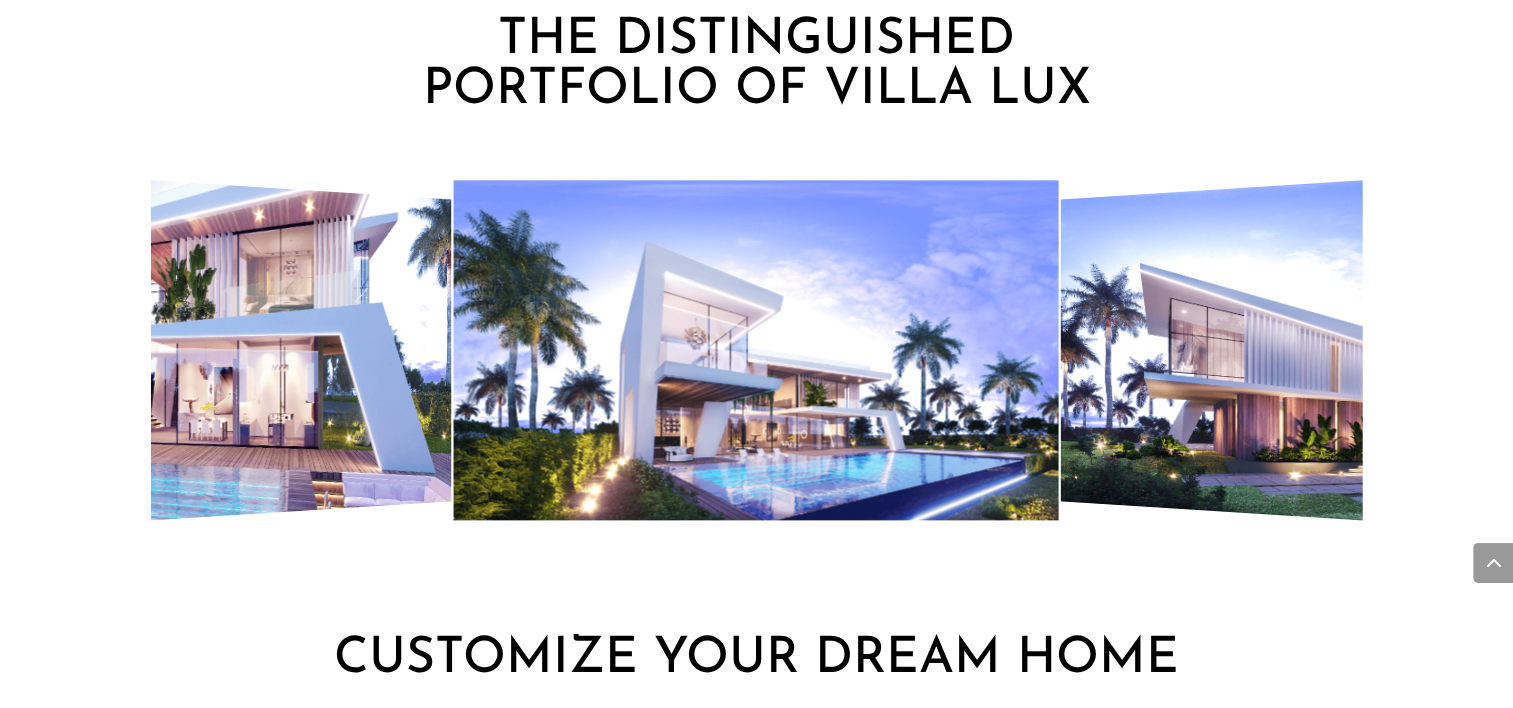 click at bounding box center (756, 350) 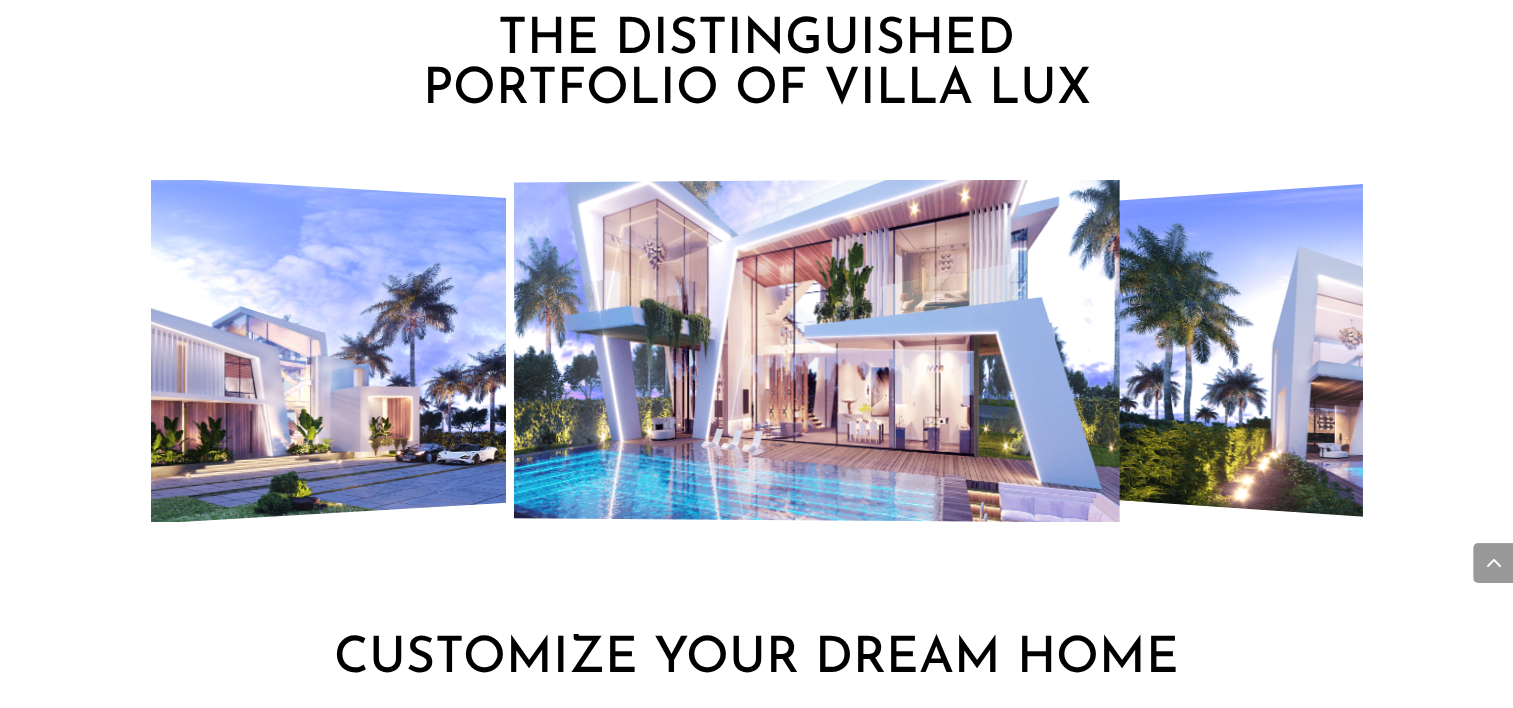 click at bounding box center (817, 350) 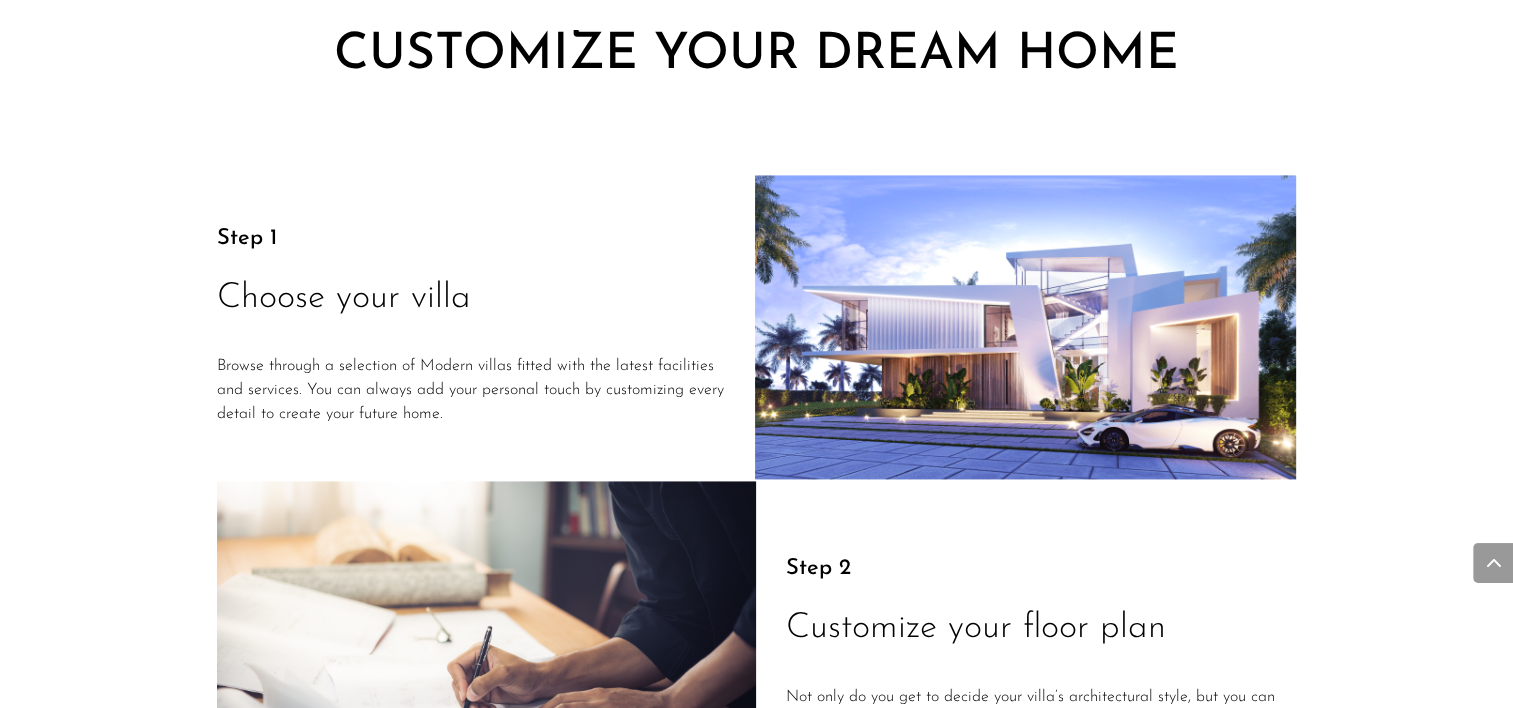 scroll, scrollTop: 2801, scrollLeft: 0, axis: vertical 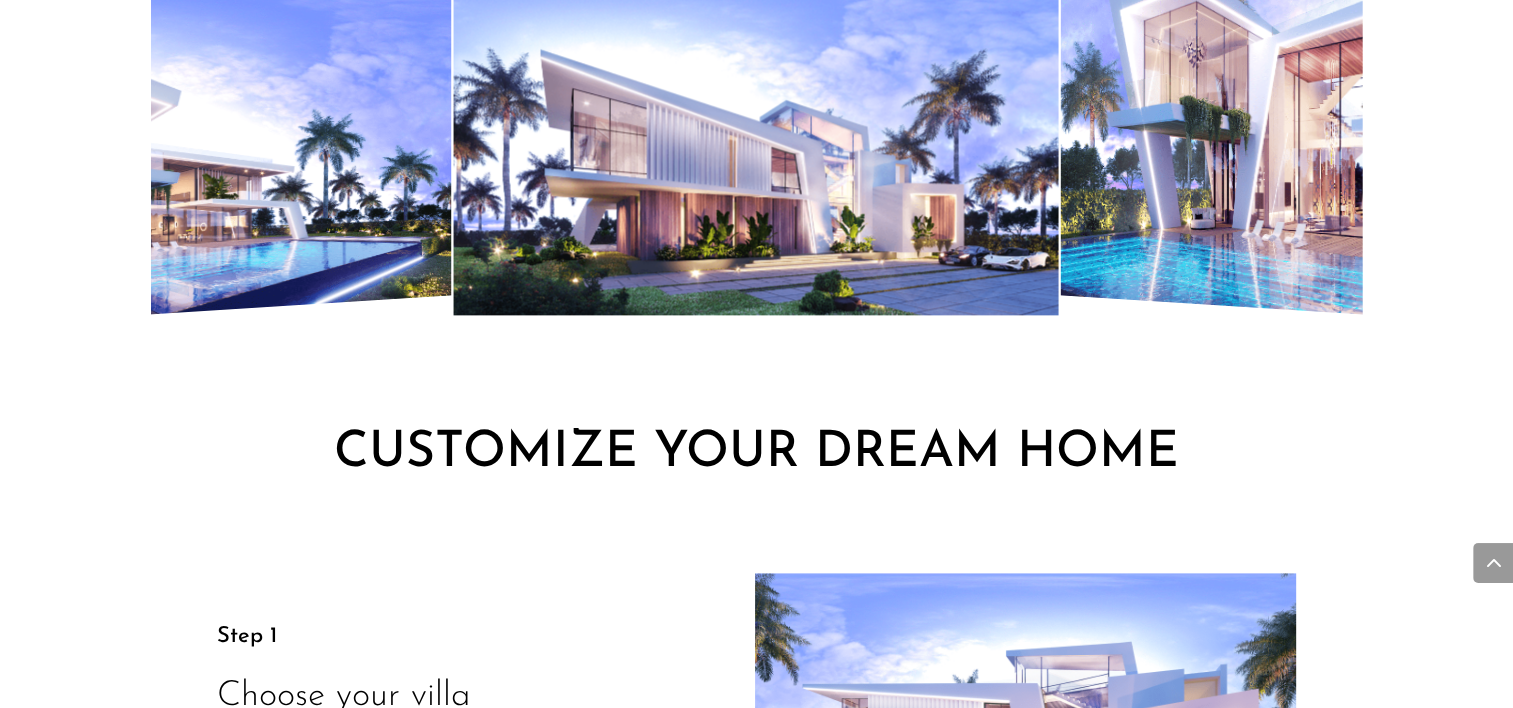 click at bounding box center (1404, 144) 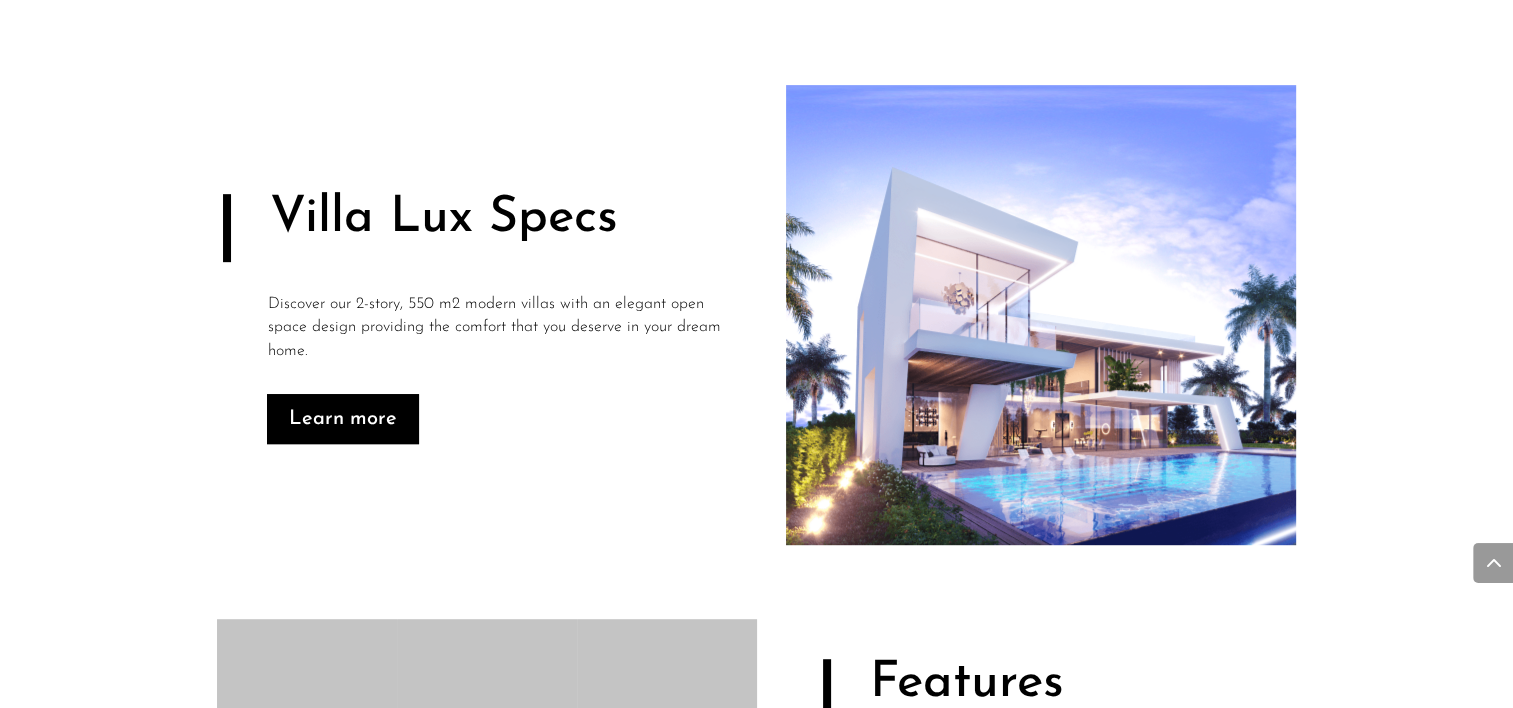 scroll, scrollTop: 992, scrollLeft: 0, axis: vertical 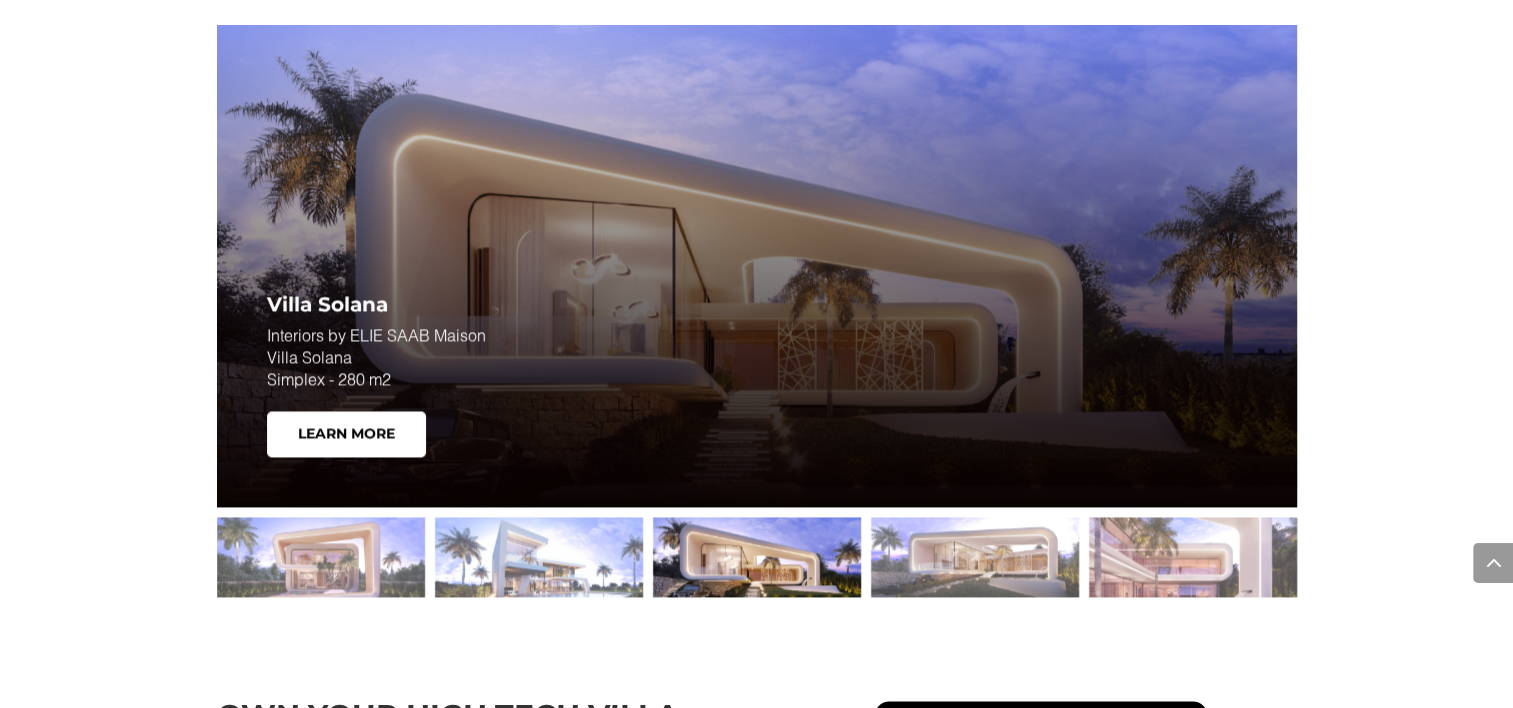 click at bounding box center (757, 557) 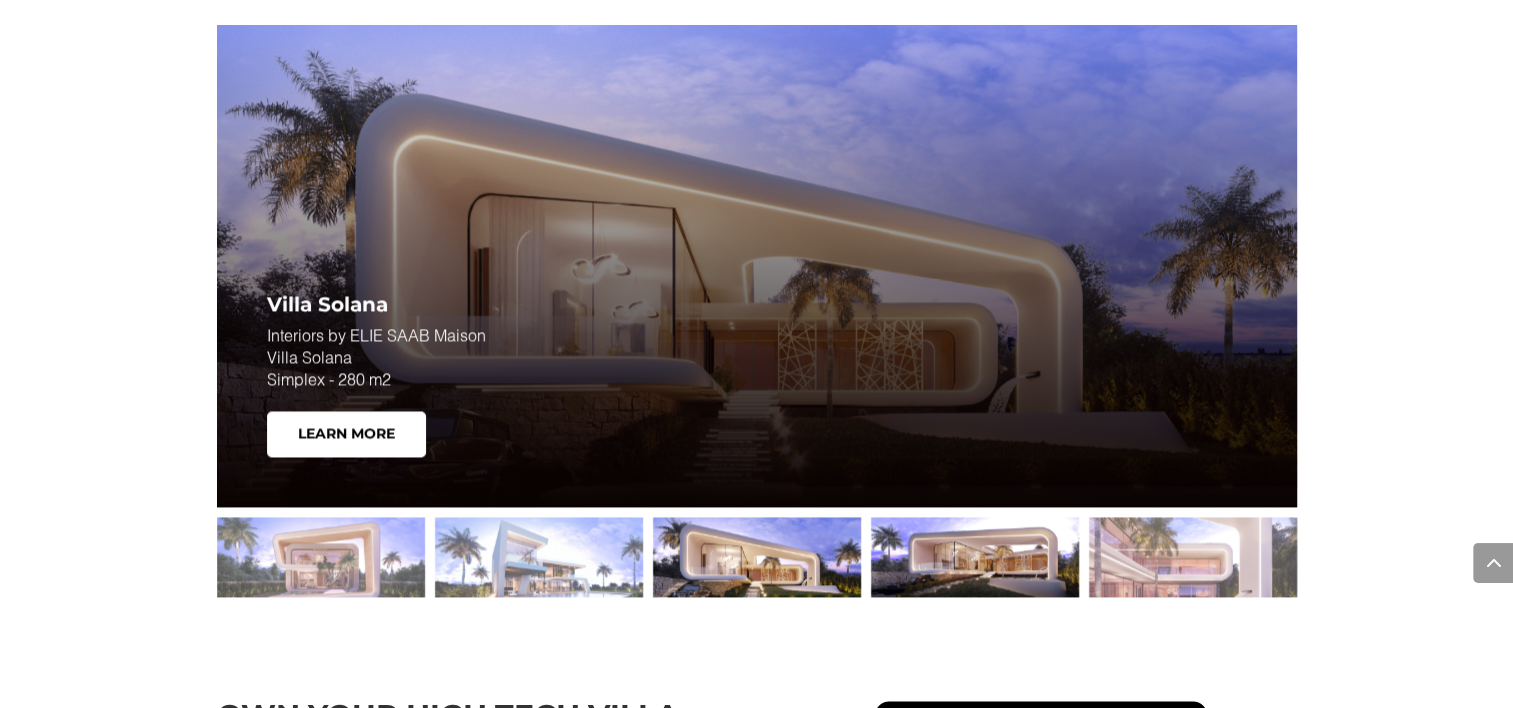 click at bounding box center [975, 557] 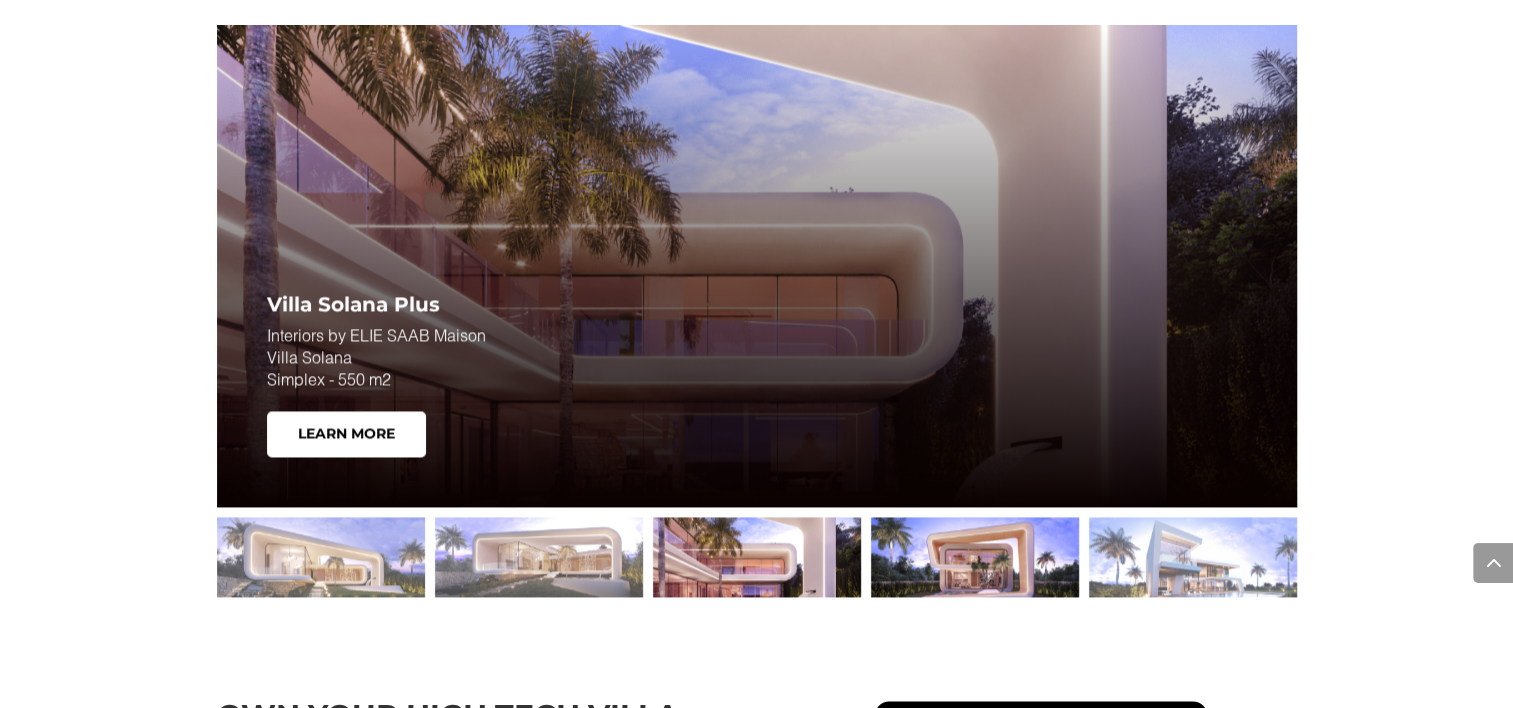 click at bounding box center [975, 557] 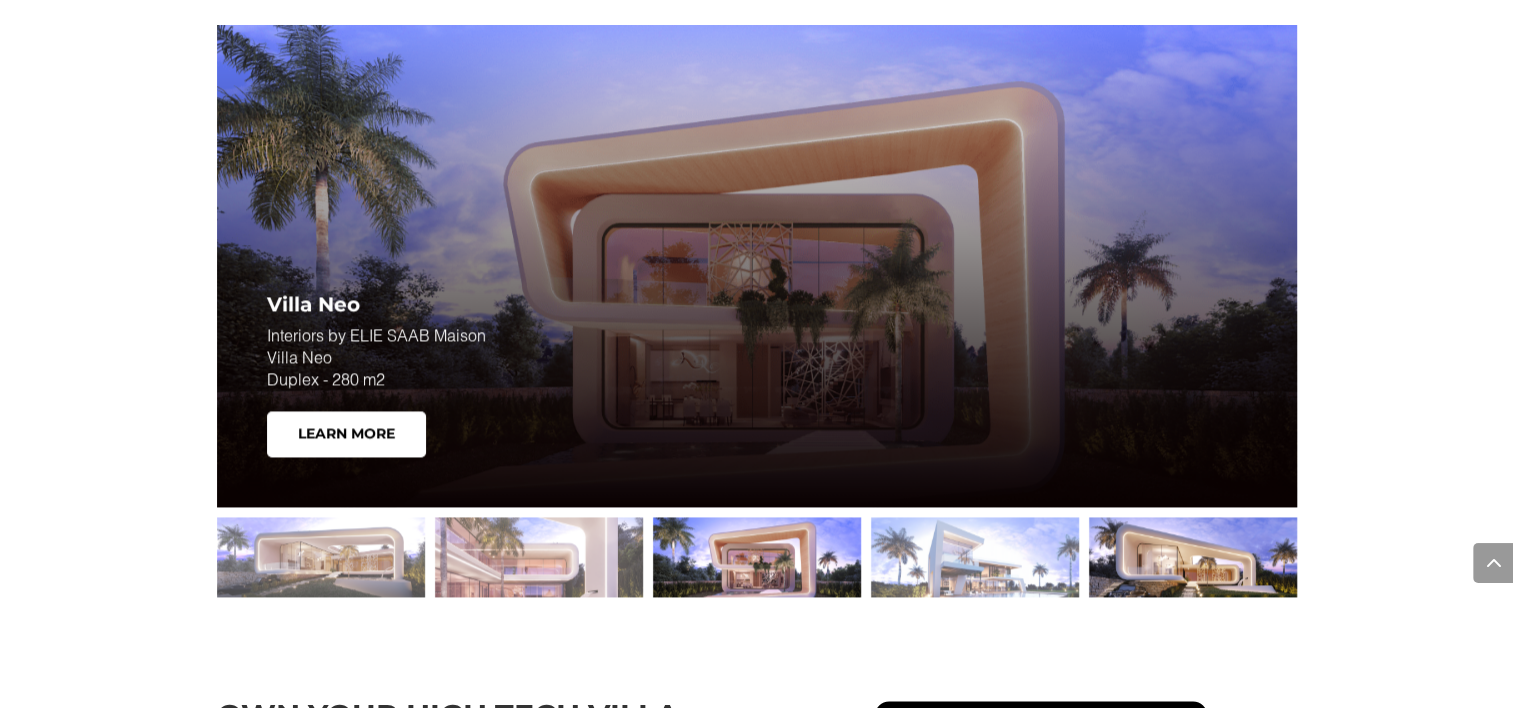 click at bounding box center (1193, 557) 